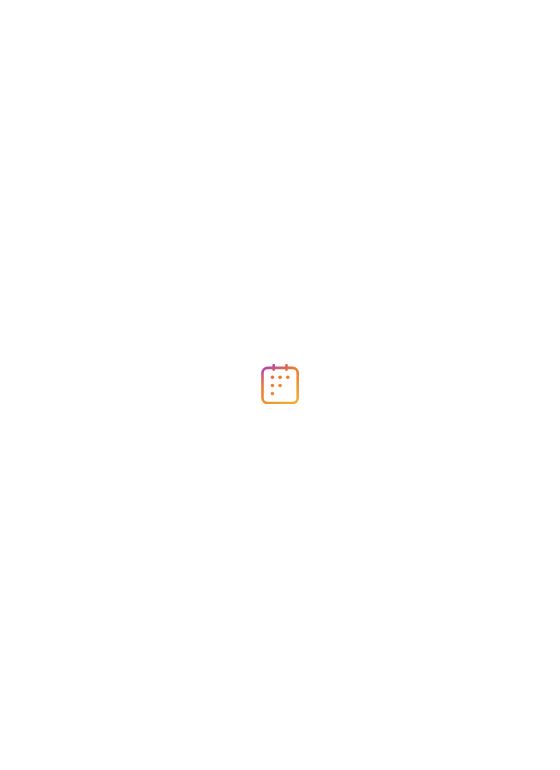 scroll, scrollTop: 0, scrollLeft: 0, axis: both 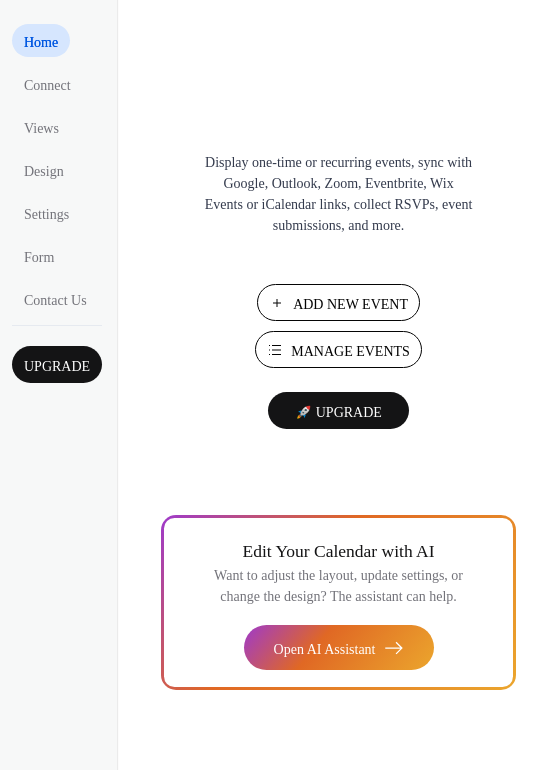 click on "Manage Events" at bounding box center (350, 351) 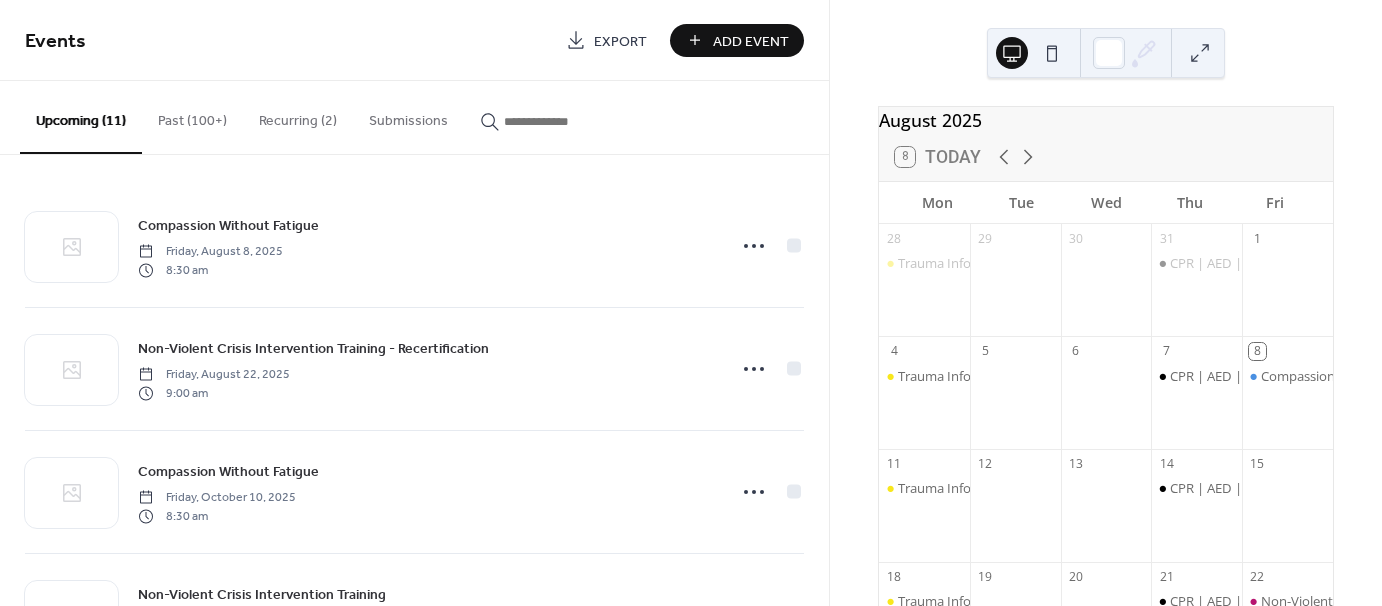 scroll, scrollTop: 0, scrollLeft: 0, axis: both 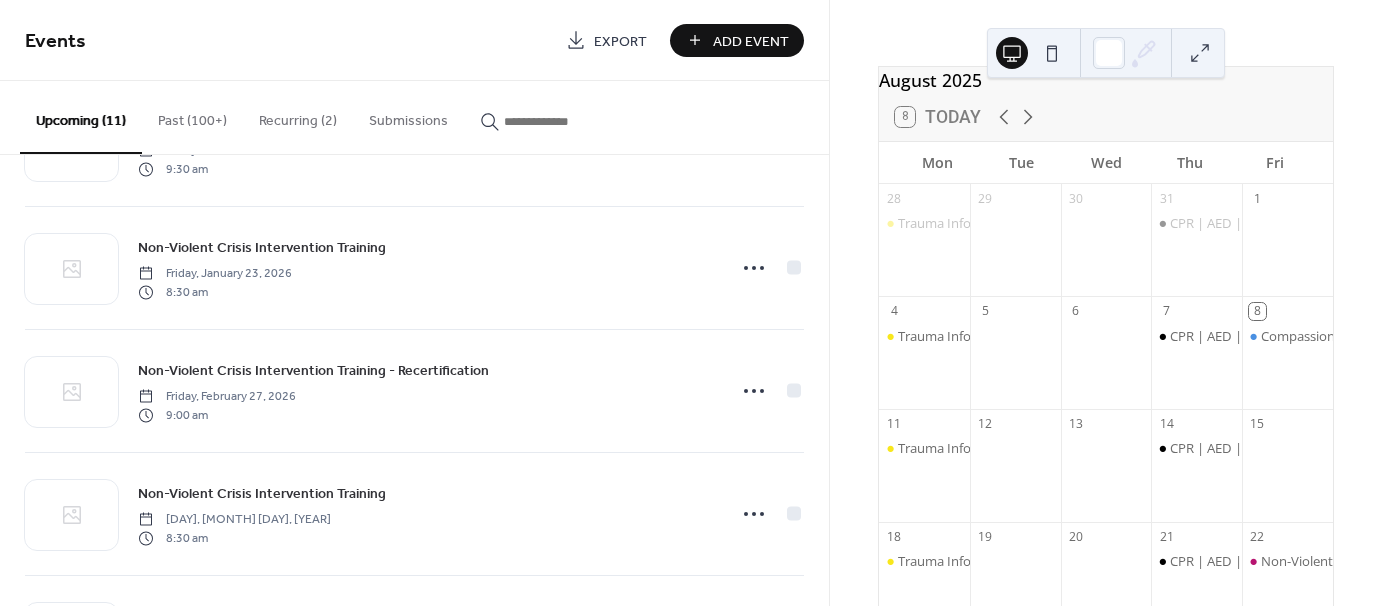 click on "Recurring (2)" at bounding box center (298, 116) 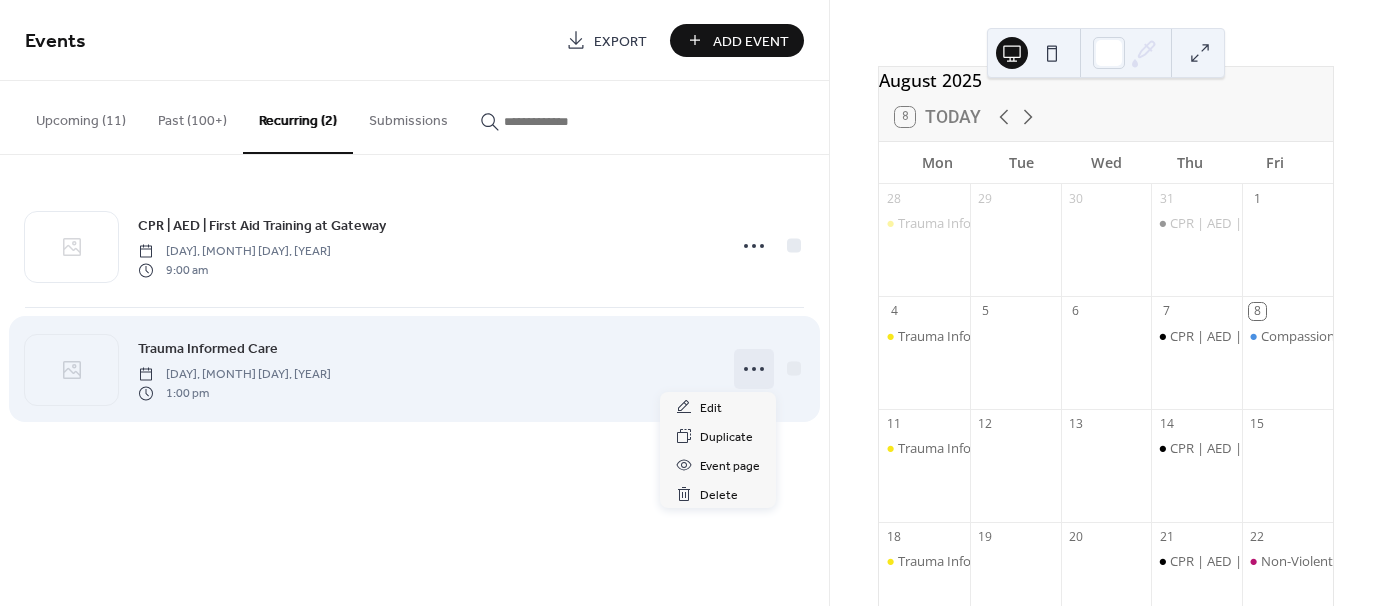 click 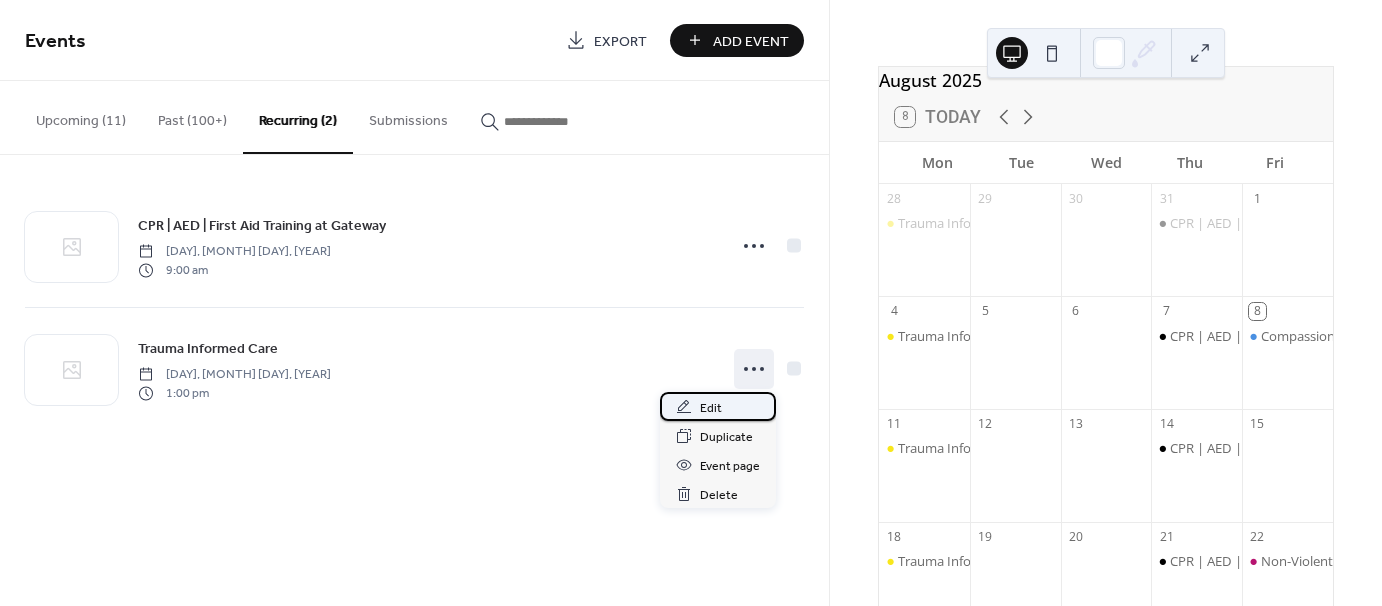 click on "Edit" at bounding box center (711, 408) 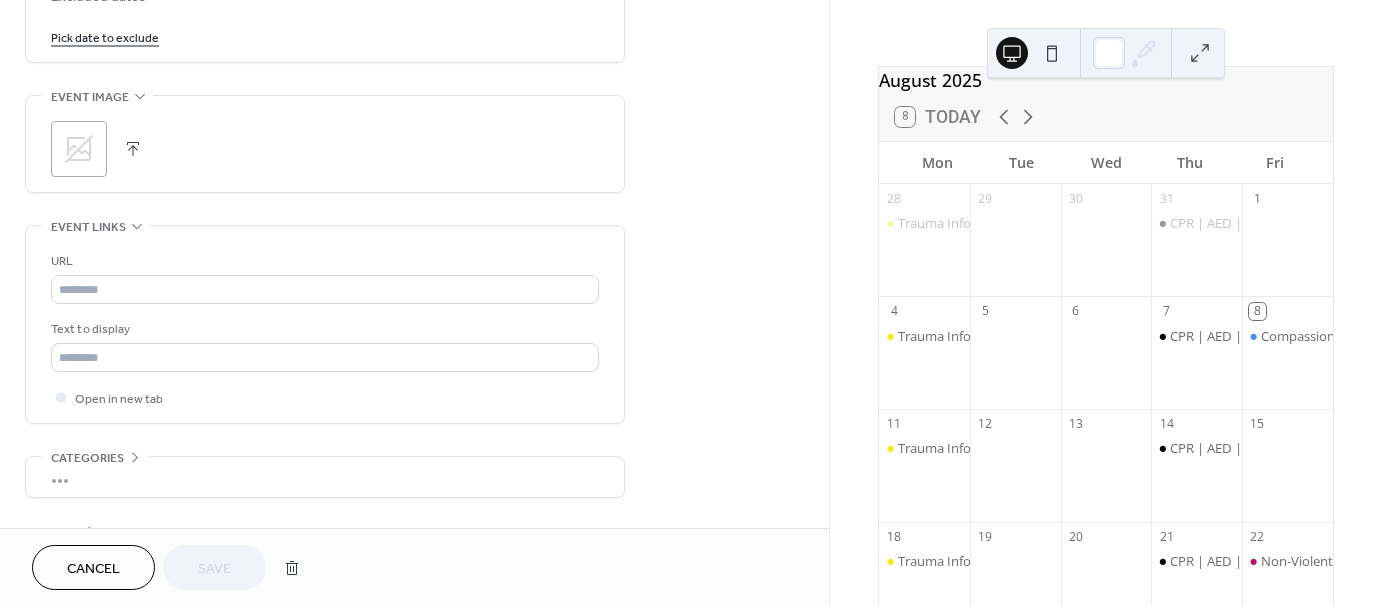 scroll, scrollTop: 1304, scrollLeft: 0, axis: vertical 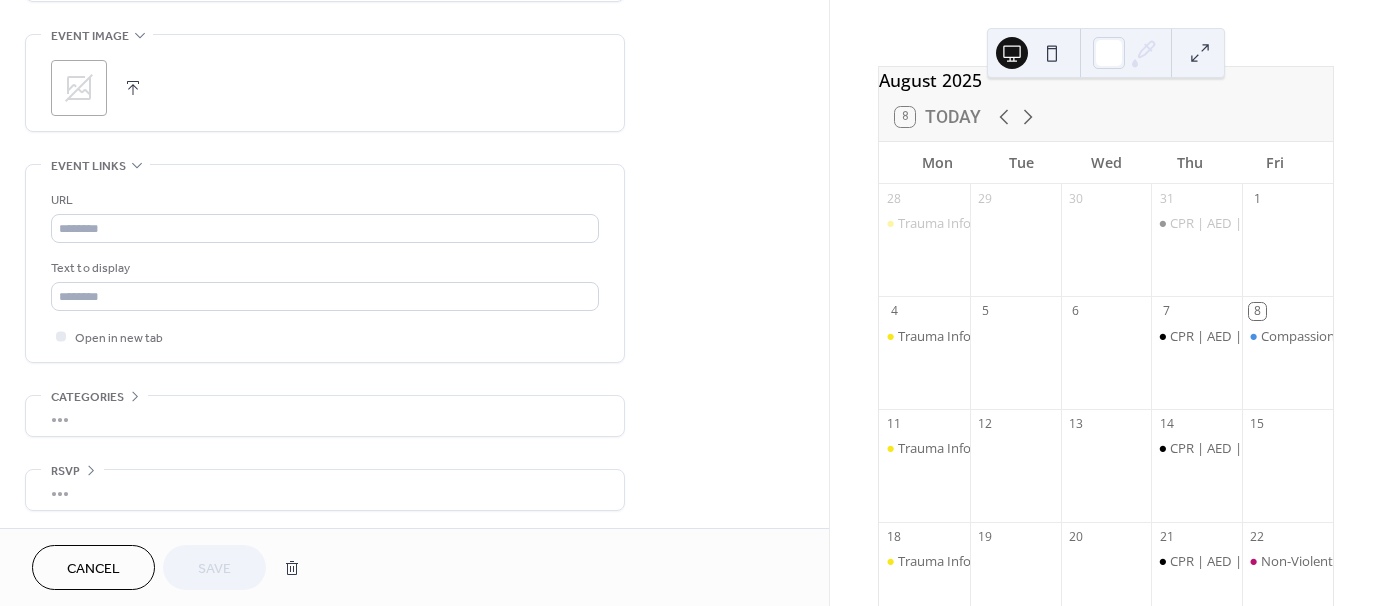click on "•••" at bounding box center [325, 490] 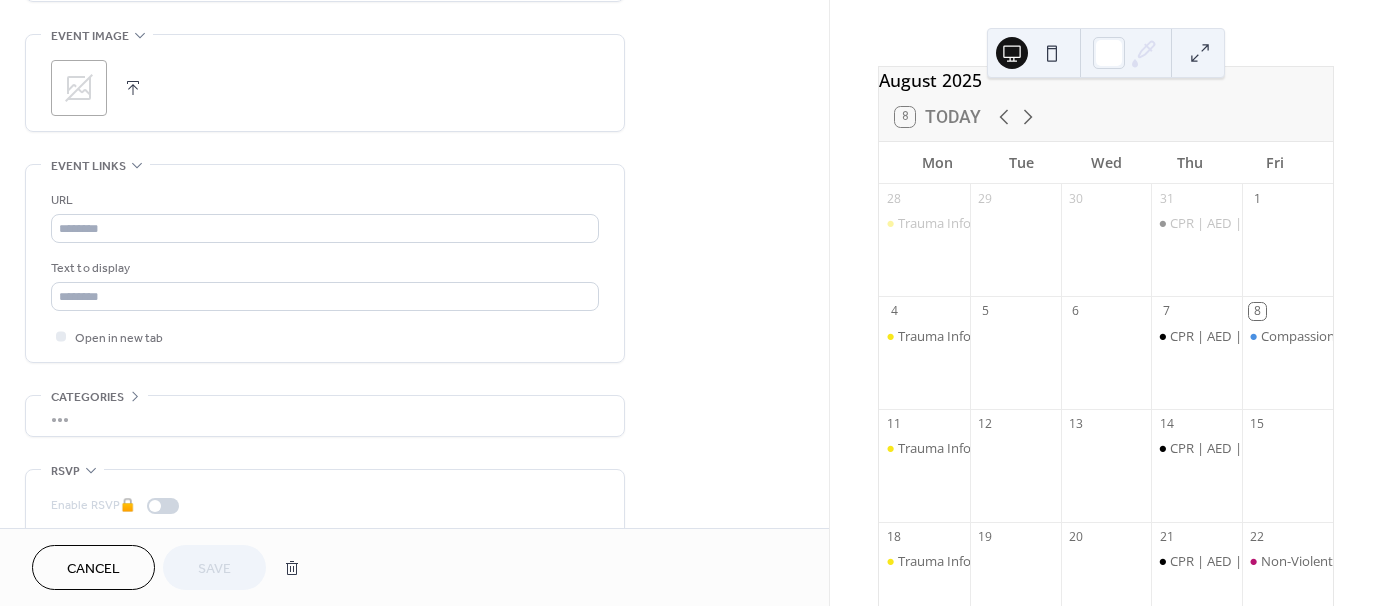 scroll, scrollTop: 1370, scrollLeft: 0, axis: vertical 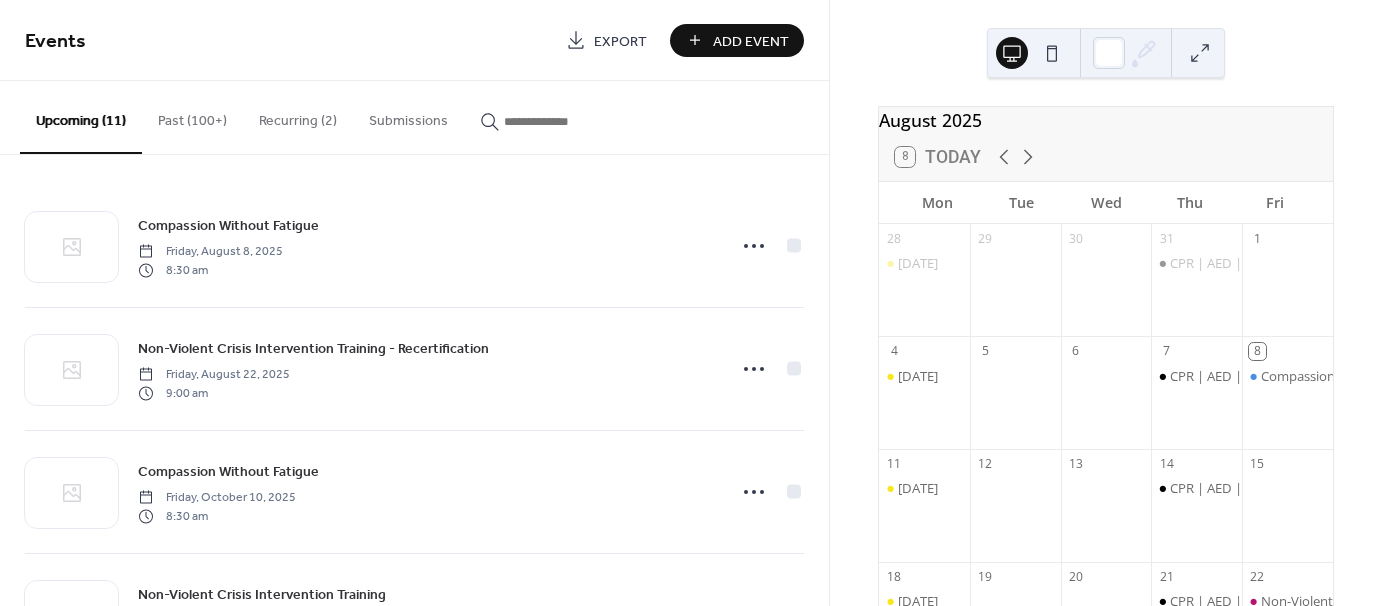 click on "Recurring (2)" at bounding box center (298, 116) 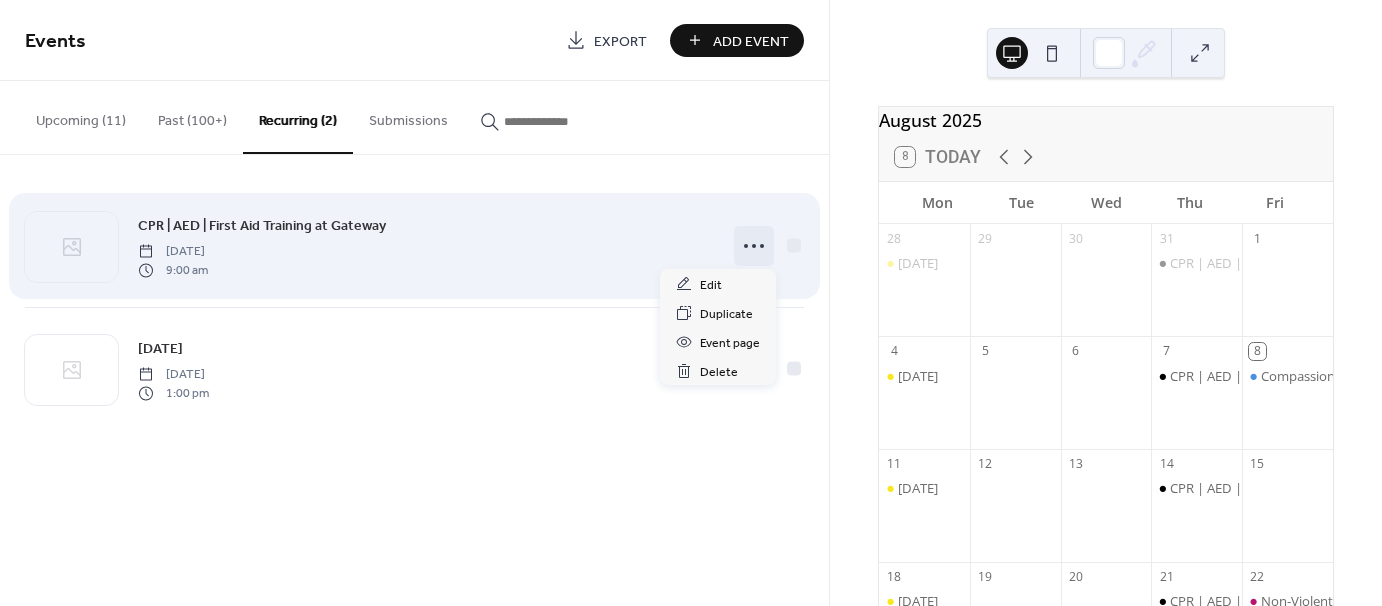 click 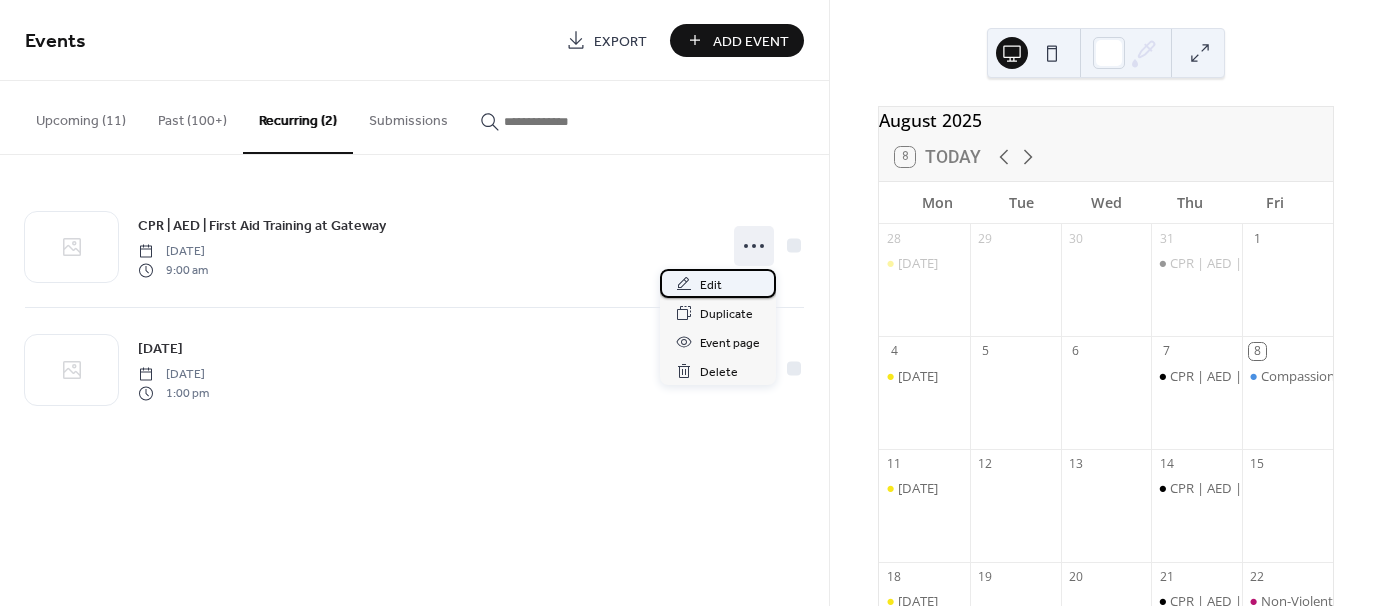 click on "Edit" at bounding box center (711, 285) 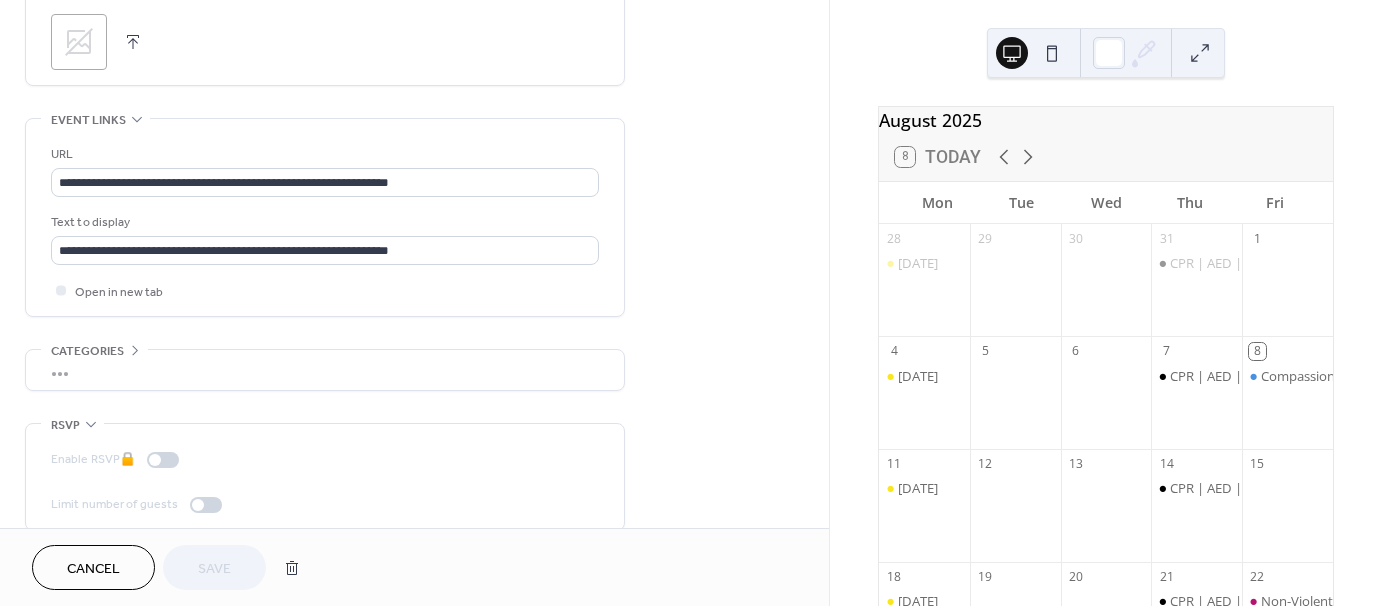 scroll, scrollTop: 1716, scrollLeft: 0, axis: vertical 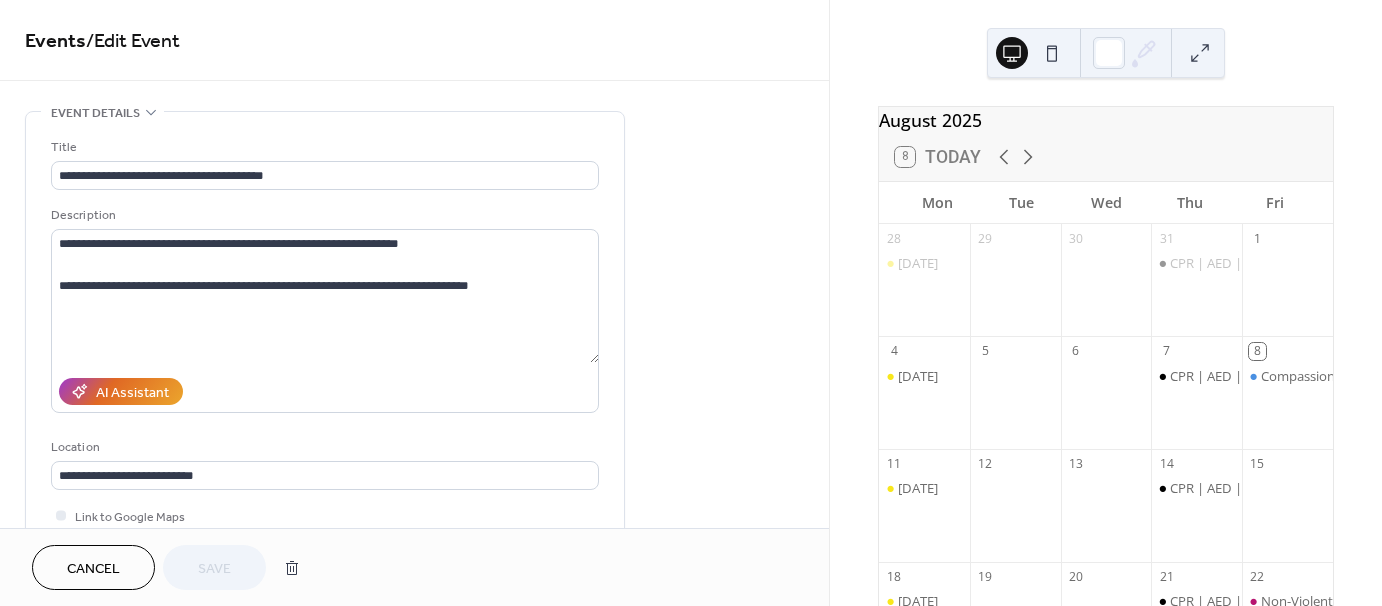 click on "Cancel" at bounding box center [93, 567] 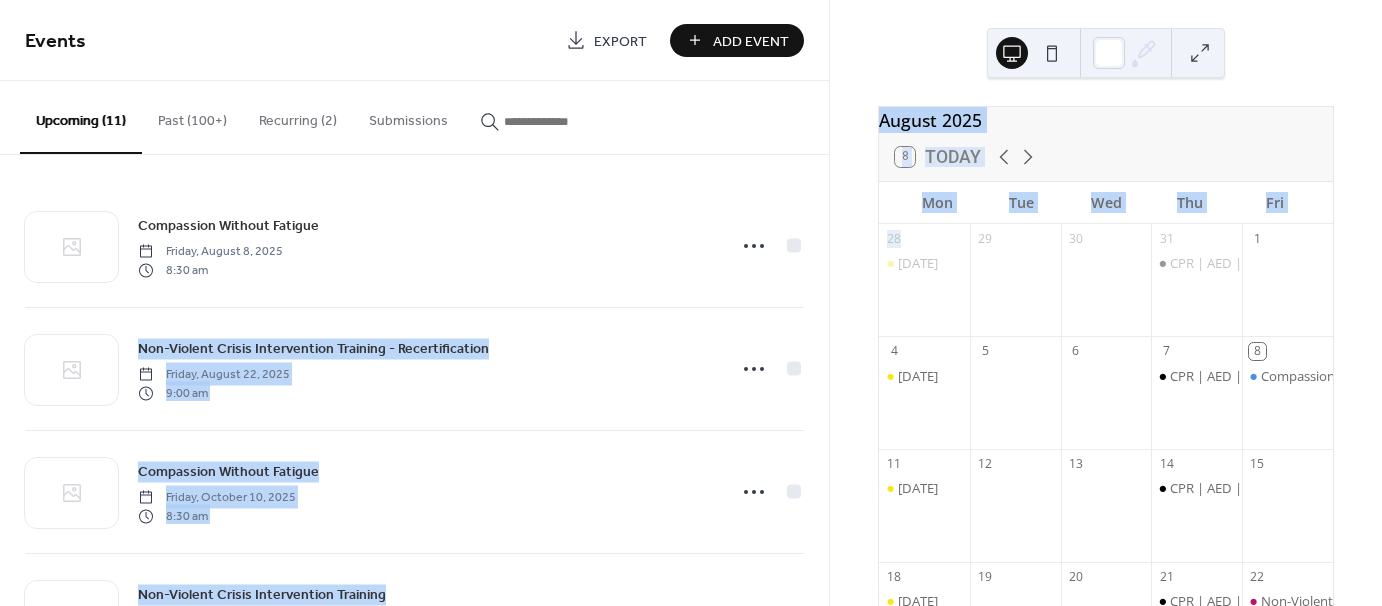 drag, startPoint x: 822, startPoint y: 291, endPoint x: 830, endPoint y: 345, distance: 54.589375 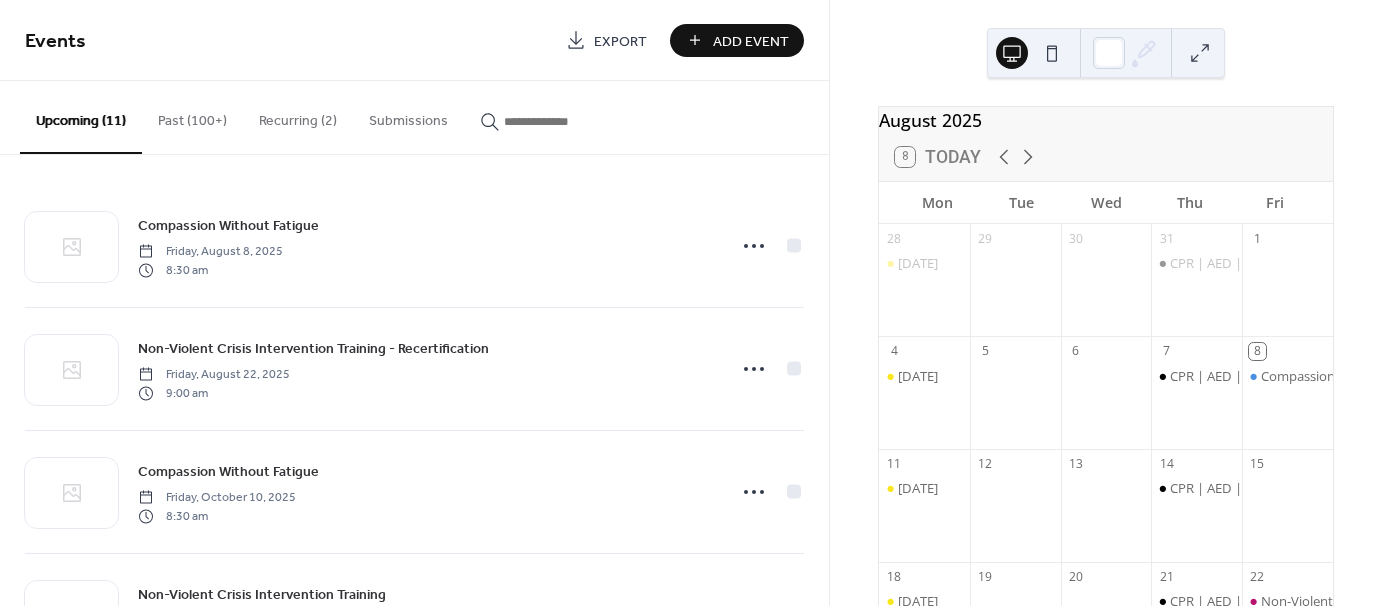 click on "[MONTH] [YEAR] [DAY] Today Mon Tue Wed Thu Fri 28 Trauma Informed Care 29 30 31 CPR | AED | First Aid Training at Gateway 1 4 Trauma Informed Care 5 6 7 CPR | AED | First Aid Training at Gateway 8 Compassion Without Fatigue 11 Trauma Informed Care 12 13 14 CPR | AED | First Aid Training at Gateway 15 18 Trauma Informed Care 19 20 21 CPR | AED | First Aid Training at Gateway 22 Non-Violent Crisis Intervention Training - Recertification 25 Trauma Informed Care 26 27 28 CPR | AED | First Aid Training at Gateway 29 1 Trauma Informed Care 2 3 4 CPR | AED | First Aid Training at Gateway 5" at bounding box center (1106, 303) 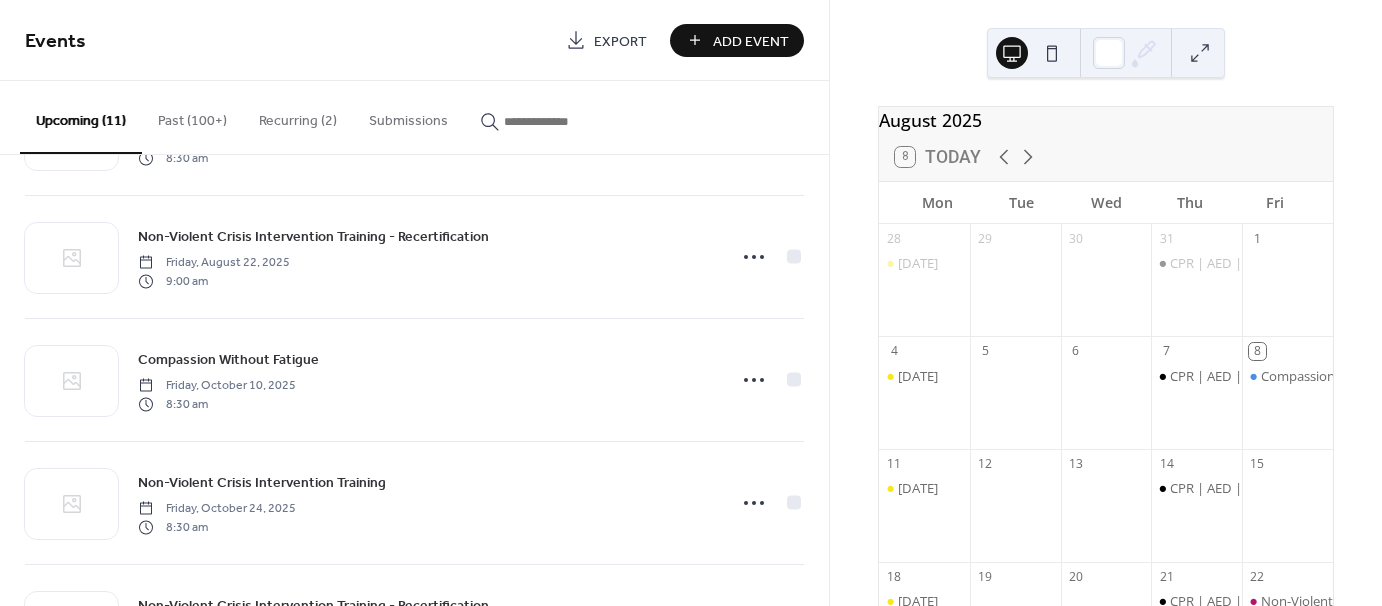 scroll, scrollTop: 207, scrollLeft: 0, axis: vertical 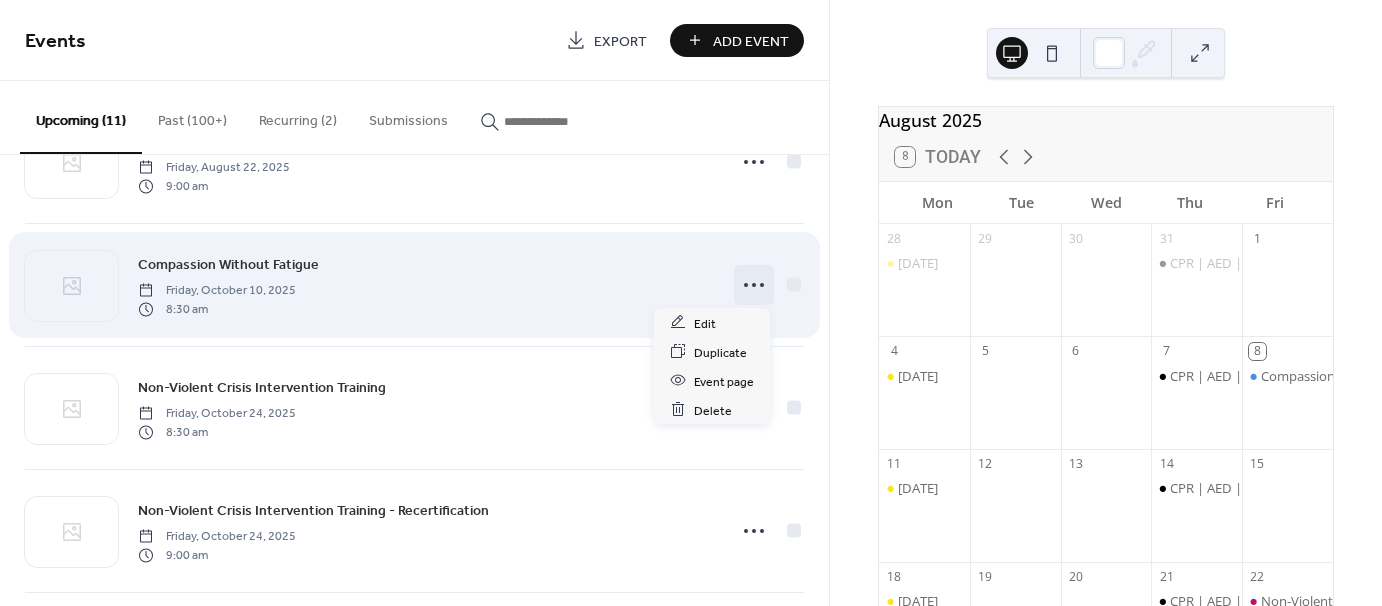 click 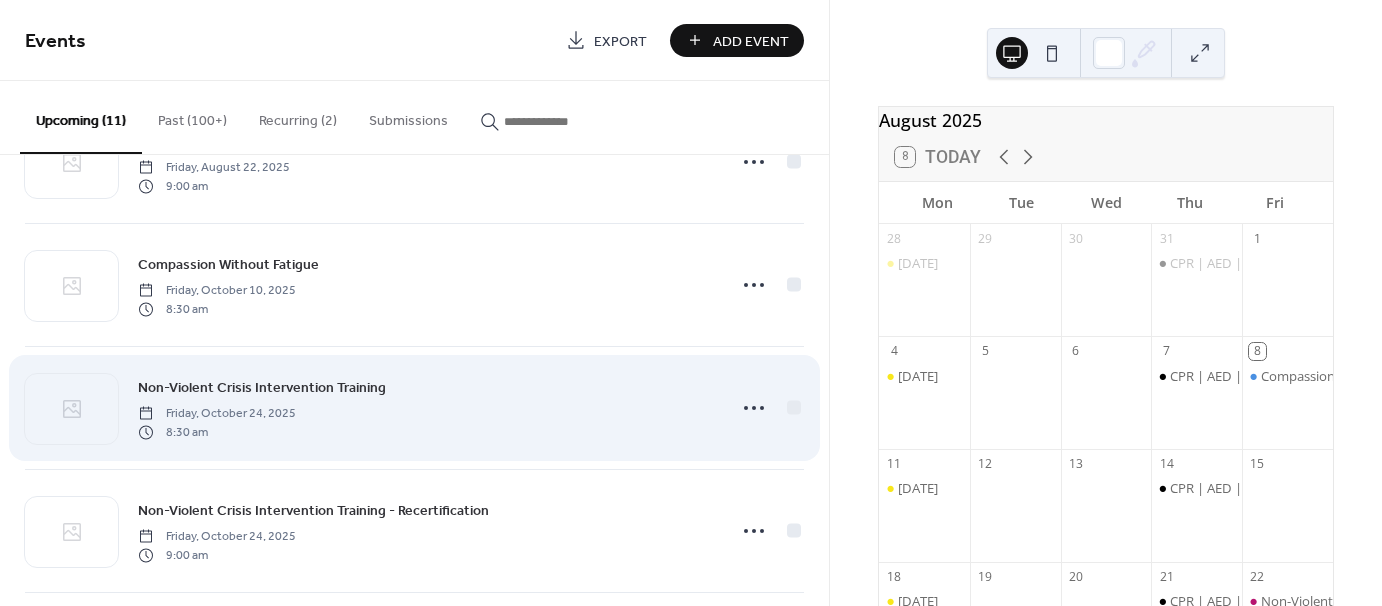 click on "Non-Violent Crisis Intervention Training [DATE] [TIME]" at bounding box center [426, 408] 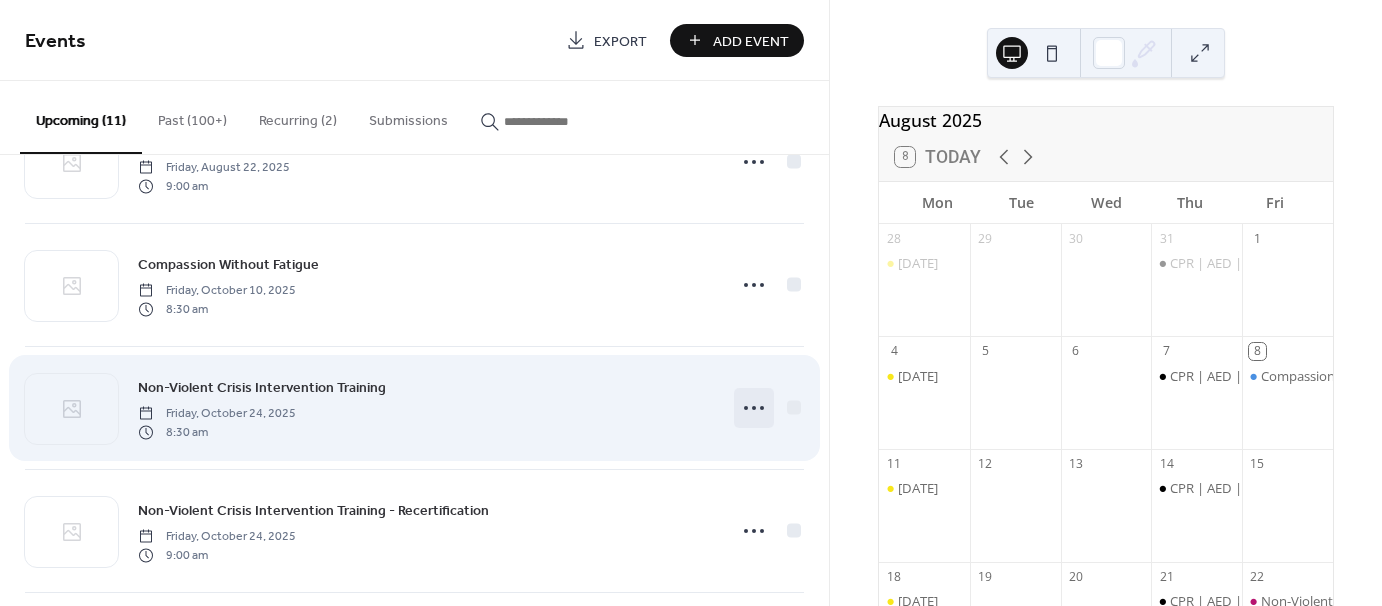 click 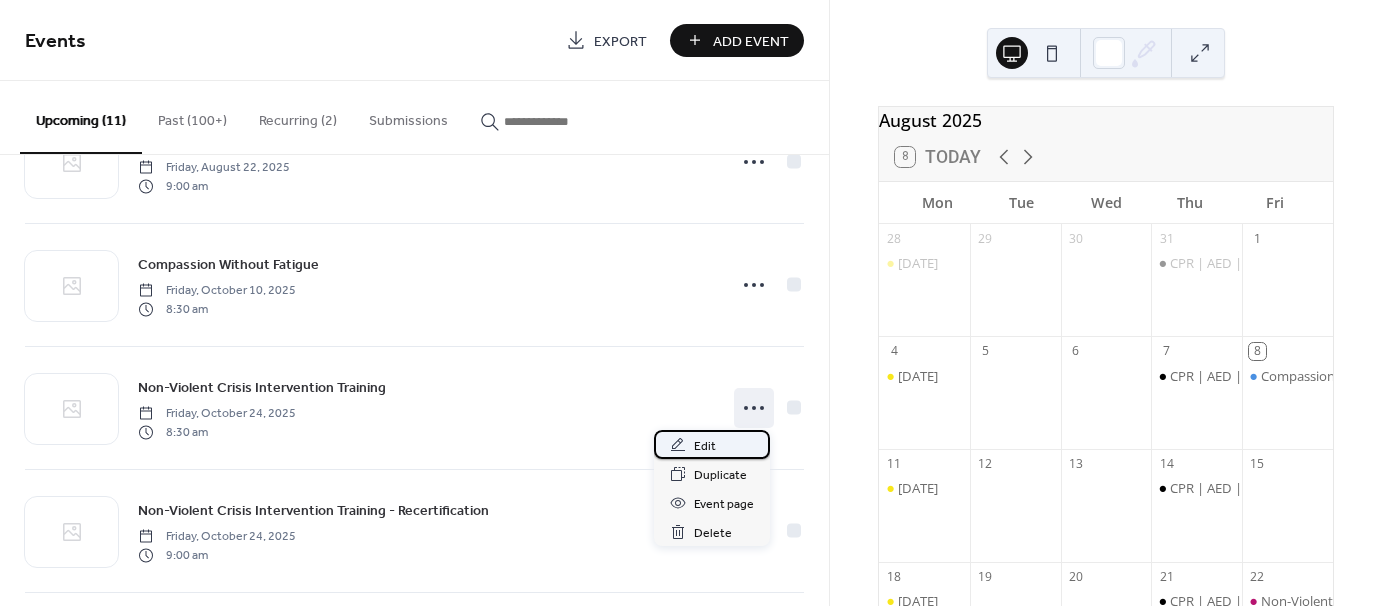 click on "Edit" at bounding box center [705, 446] 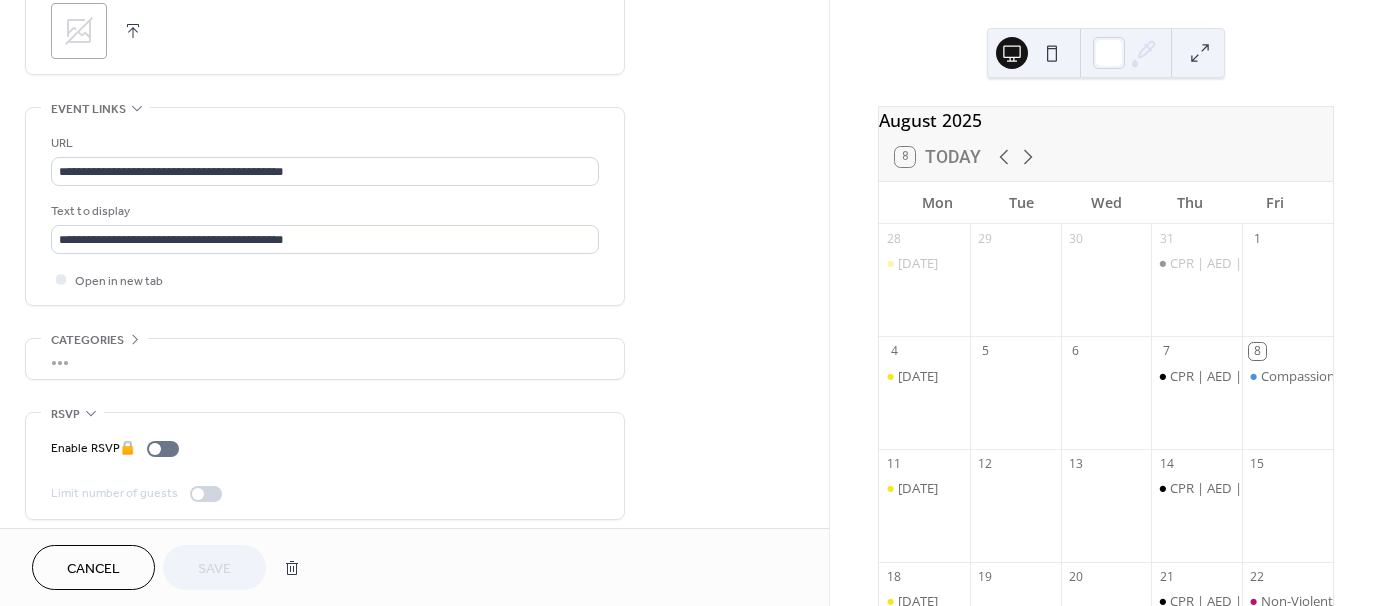 scroll, scrollTop: 1020, scrollLeft: 0, axis: vertical 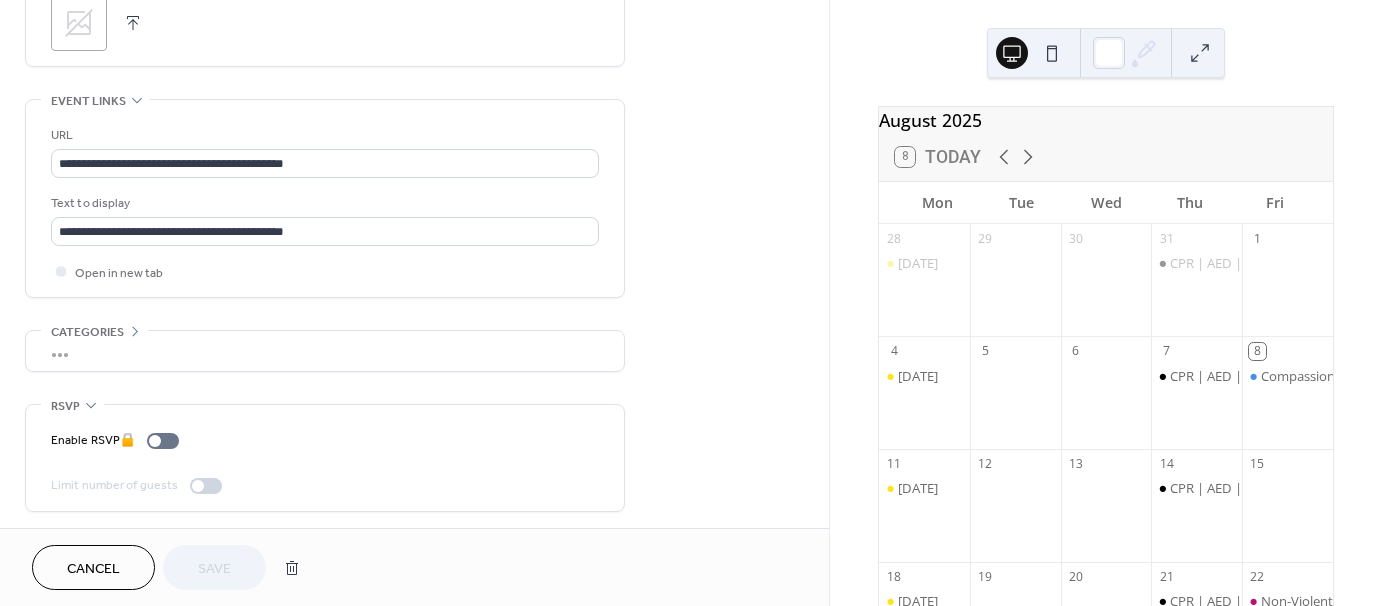 click on "Cancel" at bounding box center (93, 569) 